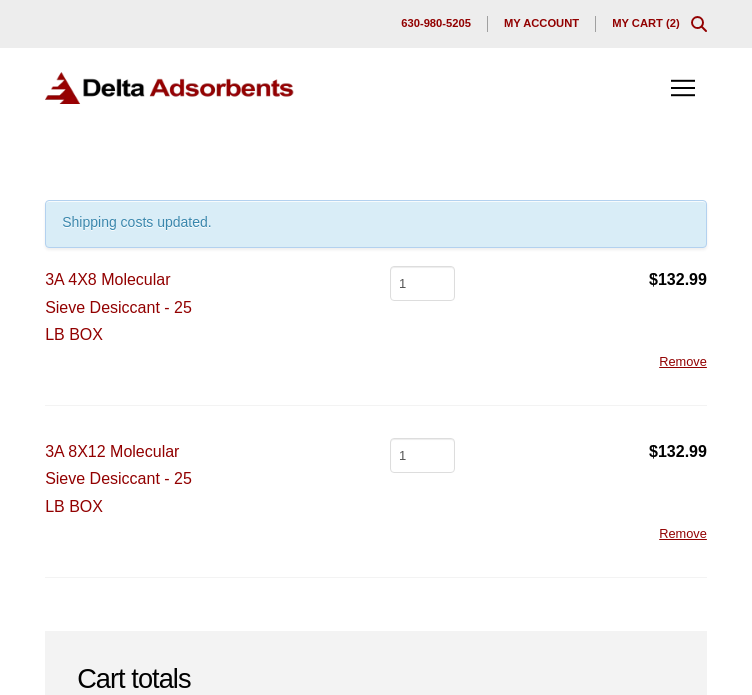scroll, scrollTop: 546, scrollLeft: 0, axis: vertical 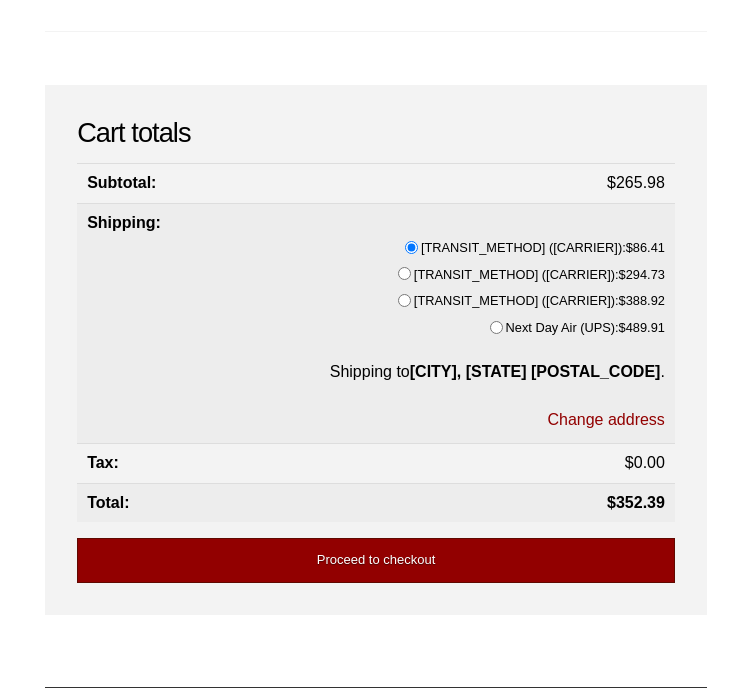 click on "Proceed to checkout" at bounding box center (376, 560) 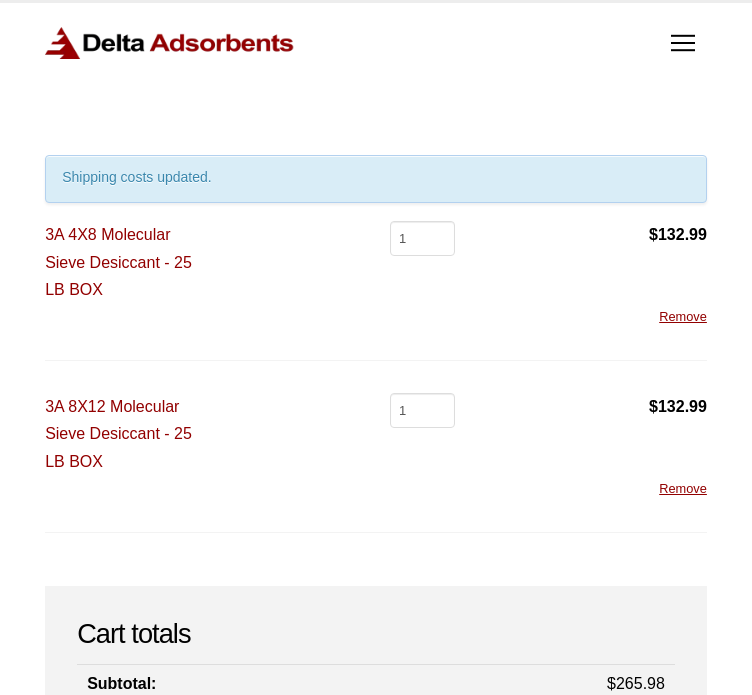 scroll, scrollTop: 0, scrollLeft: 0, axis: both 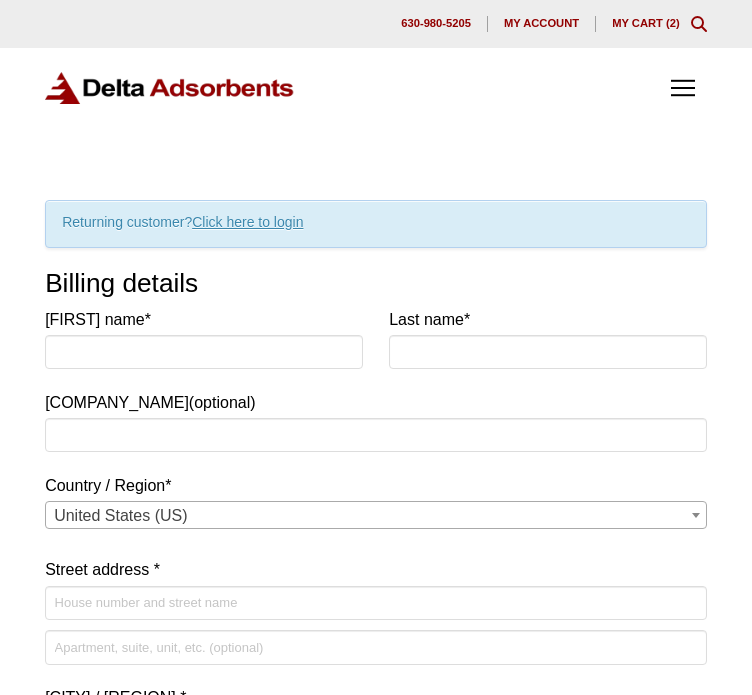 select on "CA" 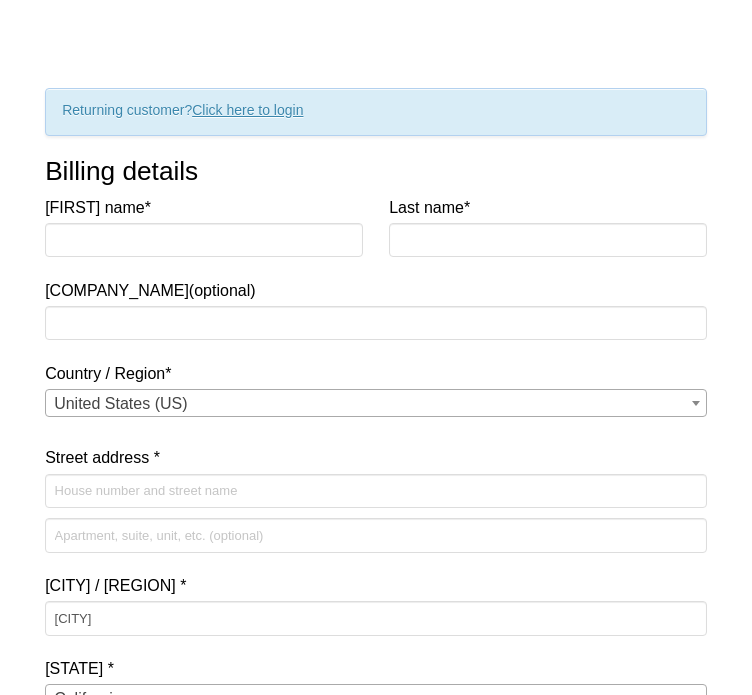 scroll, scrollTop: 116, scrollLeft: 0, axis: vertical 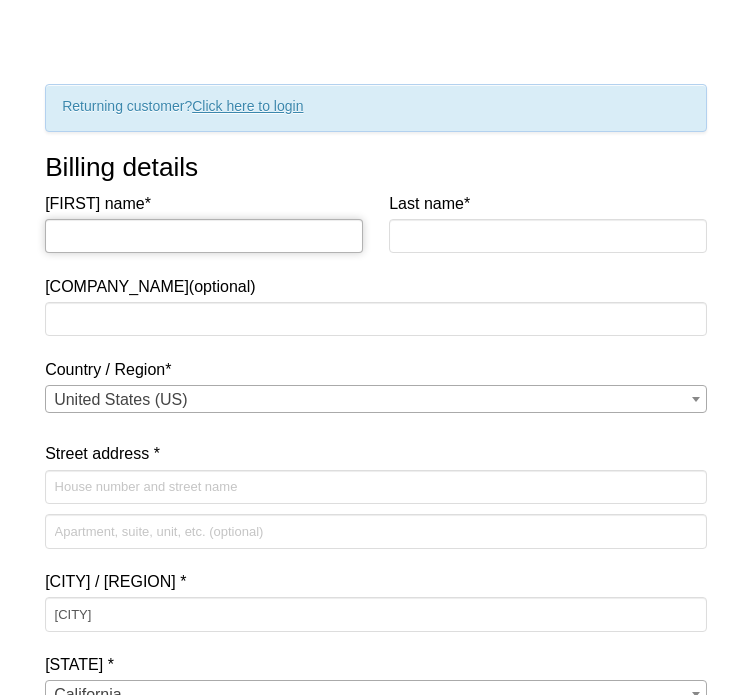click on "First name  *" at bounding box center [204, 236] 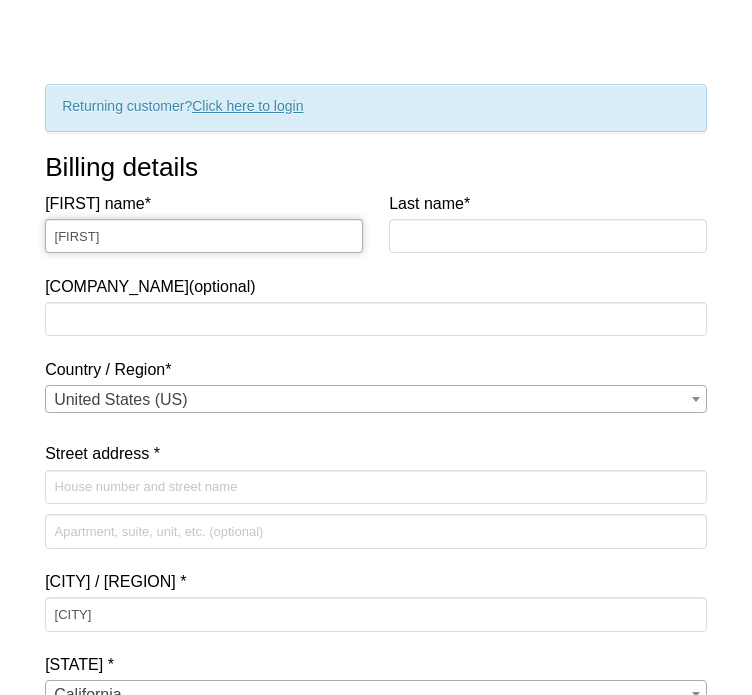 type on "[FIRST]" 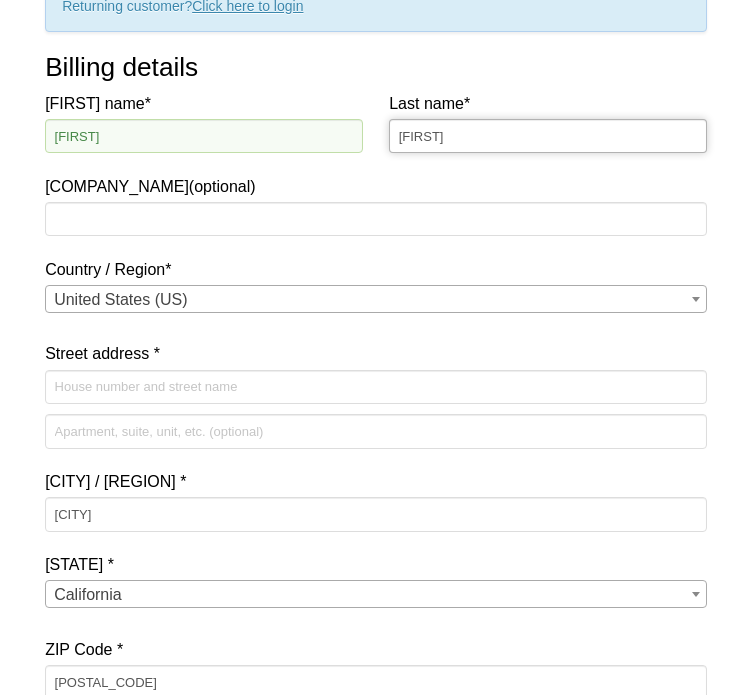 scroll, scrollTop: 232, scrollLeft: 0, axis: vertical 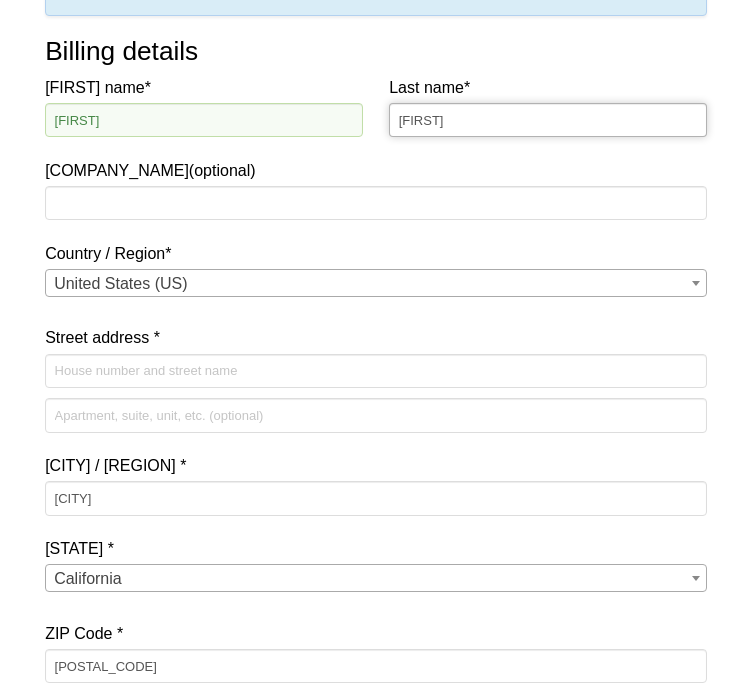 type on "[FIRST]" 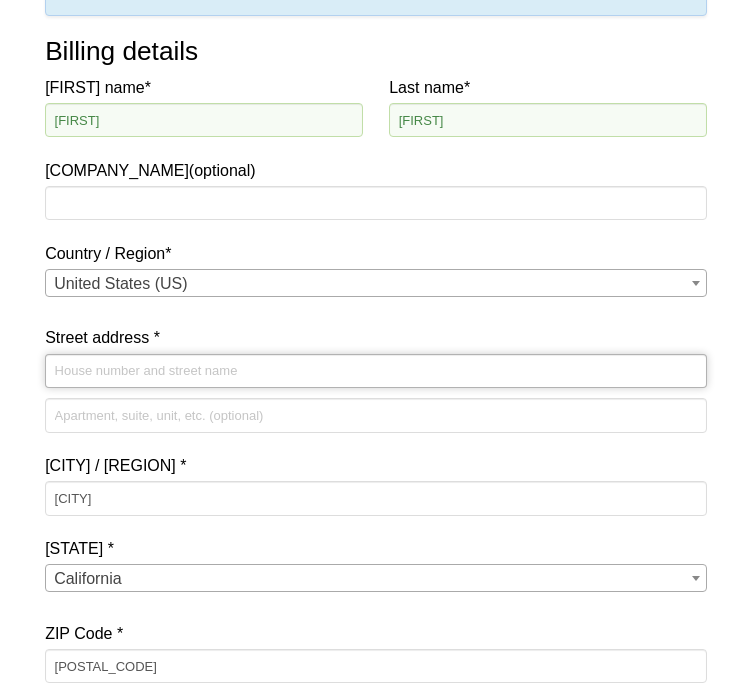 click on "Street address   *" at bounding box center (376, 371) 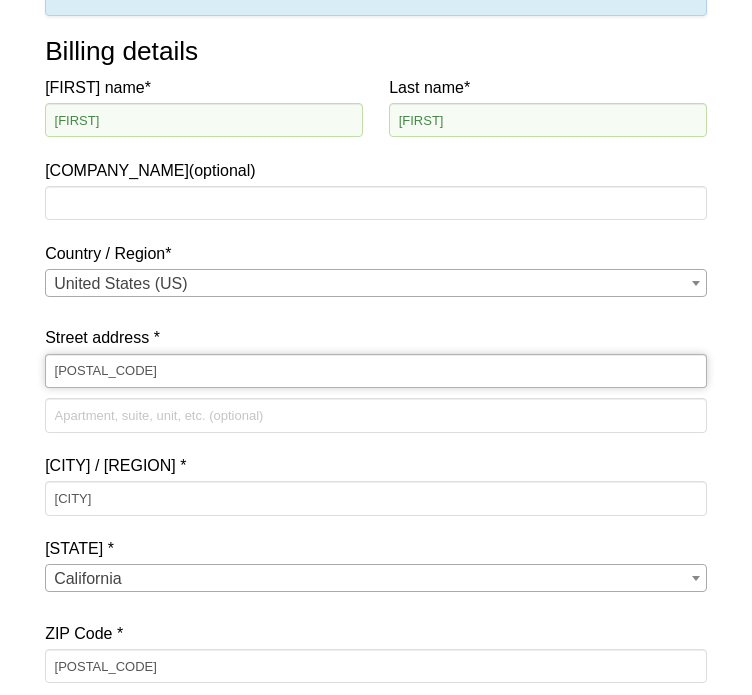type on "[NUMBER] [STREET]" 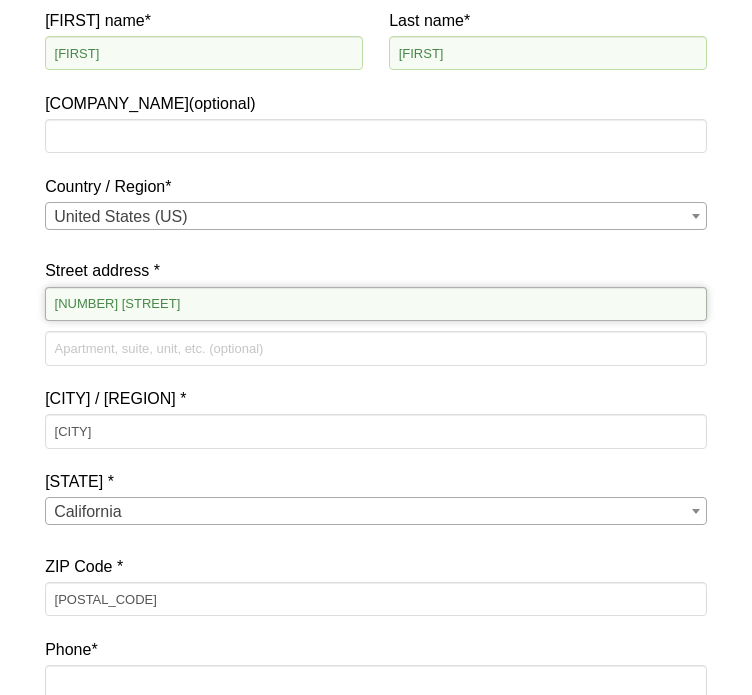 scroll, scrollTop: 350, scrollLeft: 0, axis: vertical 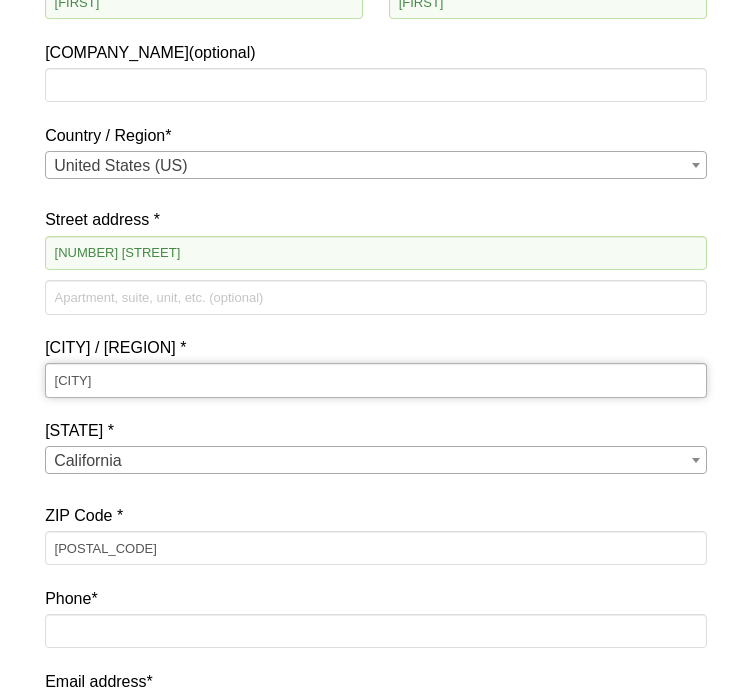 click on "[CITY]" at bounding box center (376, 380) 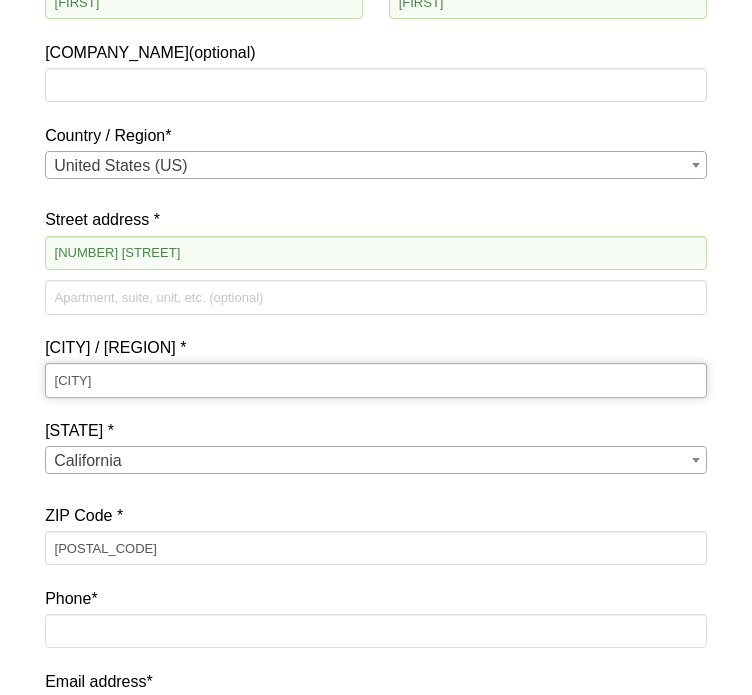 type on "[CITY]" 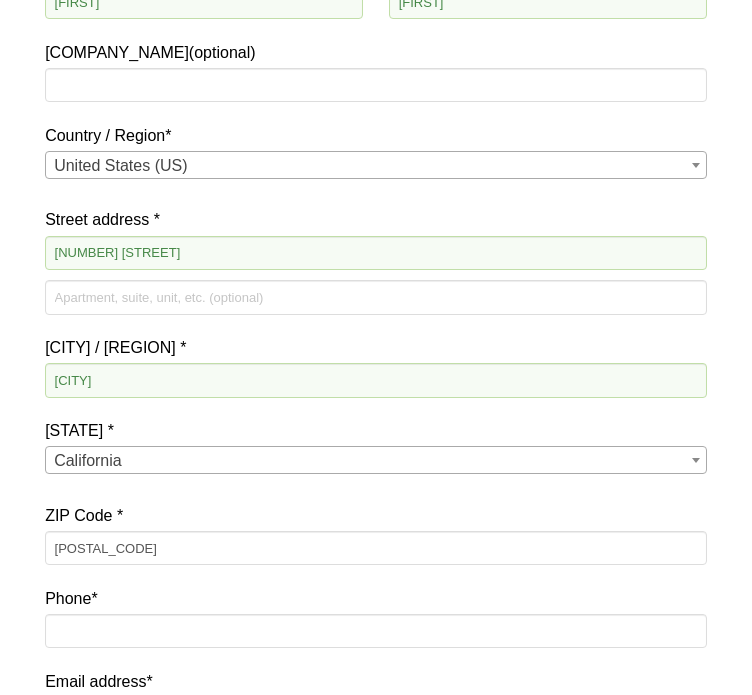 click on "ZIP Code   * [POSTAL_CODE]" at bounding box center [376, 538] 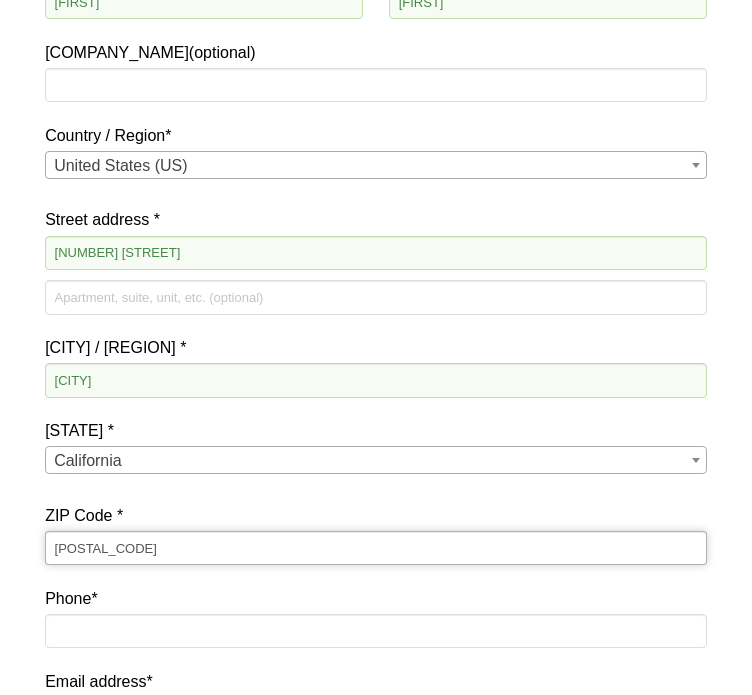 click on "[POSTAL_CODE]" at bounding box center (376, 548) 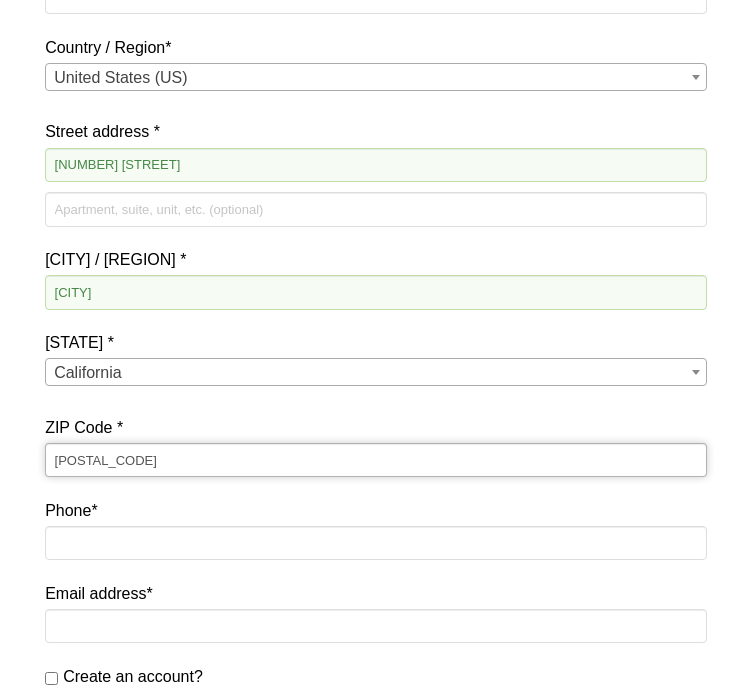 scroll, scrollTop: 440, scrollLeft: 0, axis: vertical 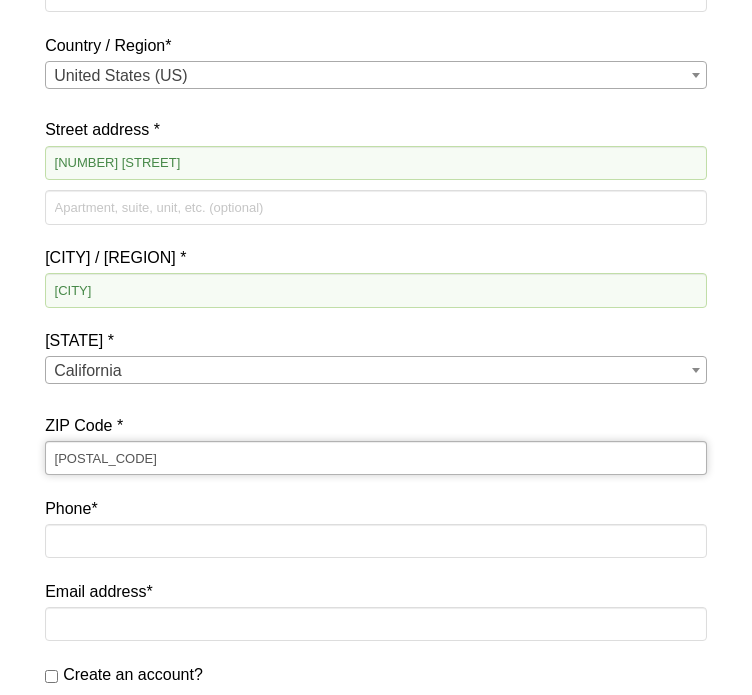type on "[POSTAL_CODE]" 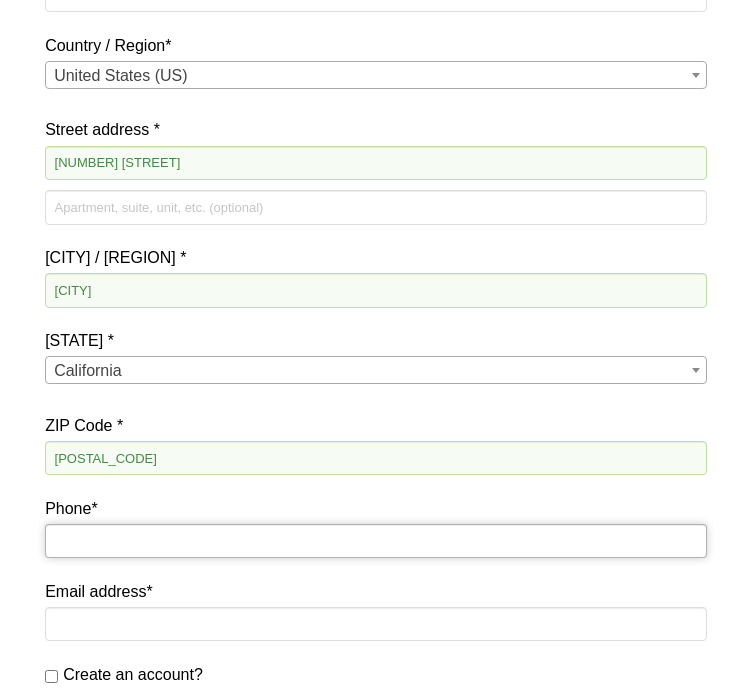 click on "Phone  *" at bounding box center [376, 541] 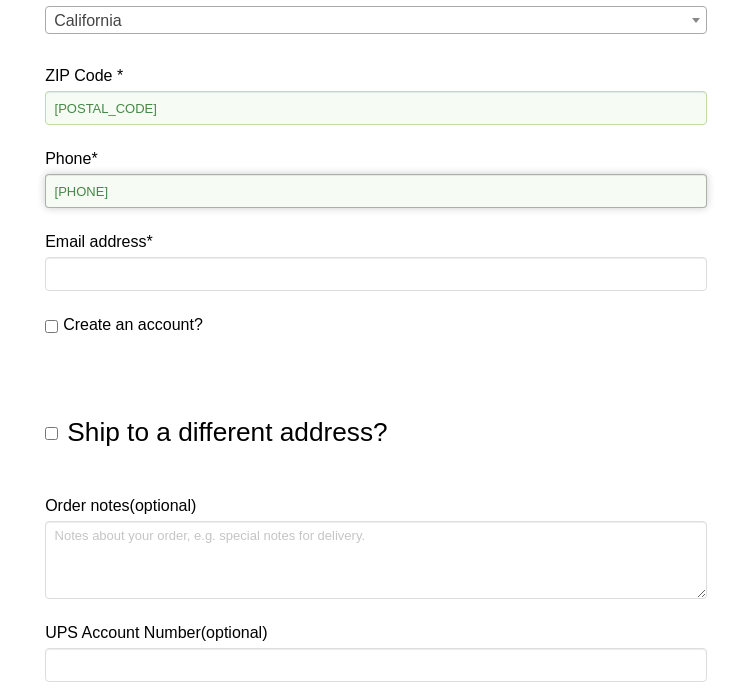 scroll, scrollTop: 716, scrollLeft: 0, axis: vertical 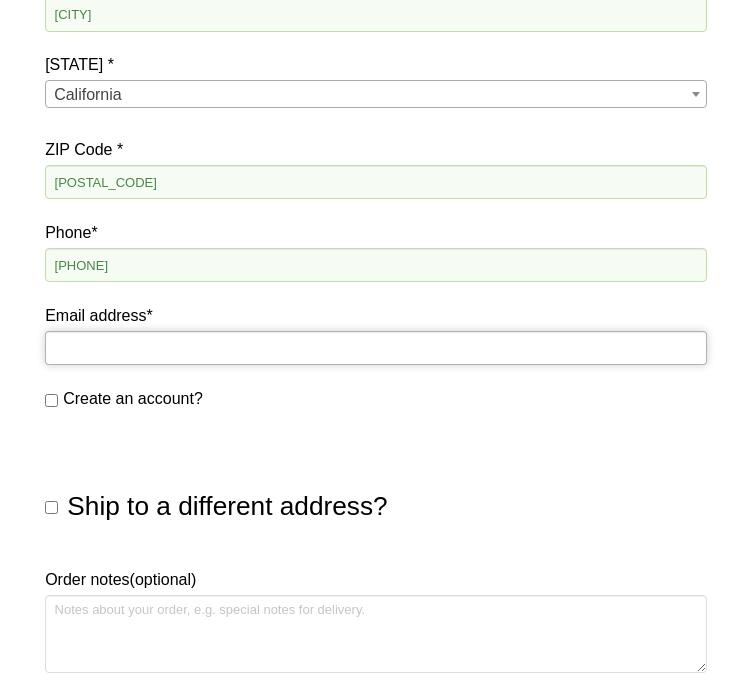 click on "Email address  *" at bounding box center (376, 348) 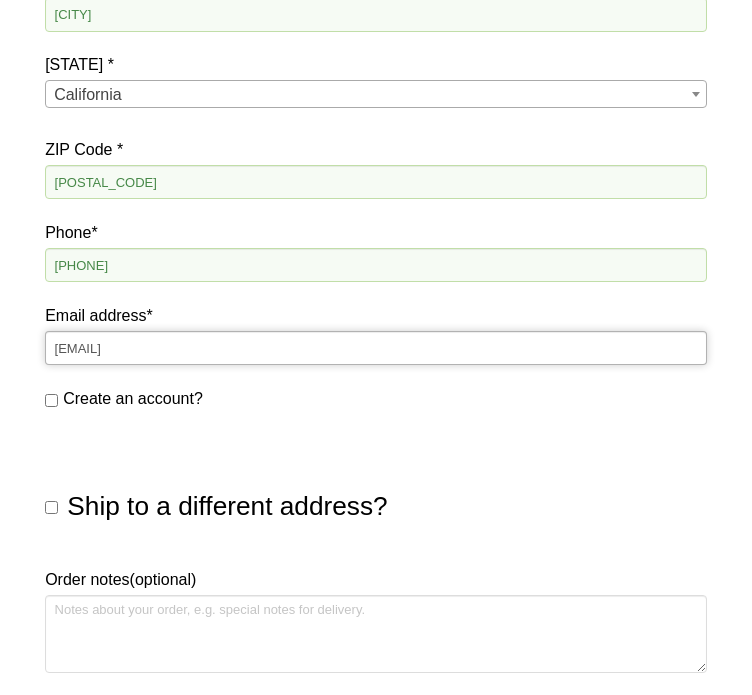 type on "[EMAIL]" 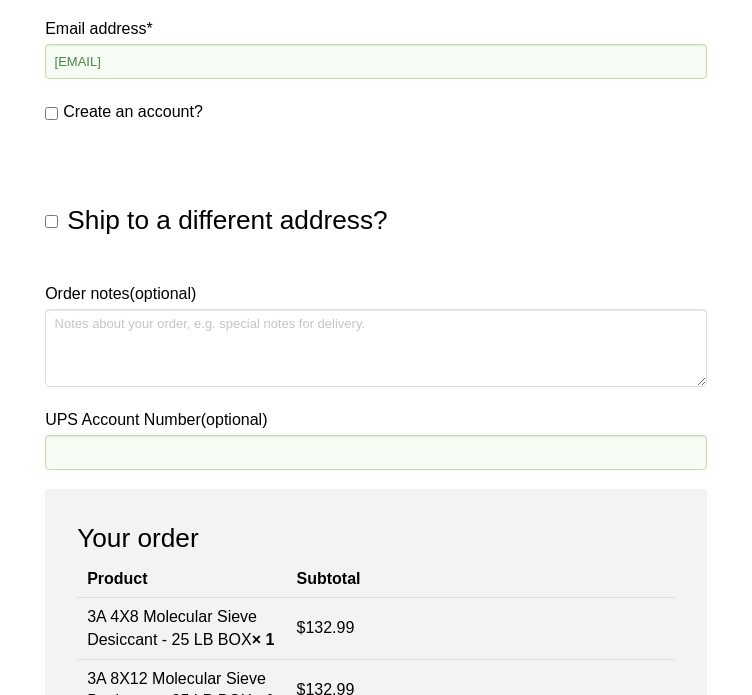 scroll, scrollTop: 1121, scrollLeft: 0, axis: vertical 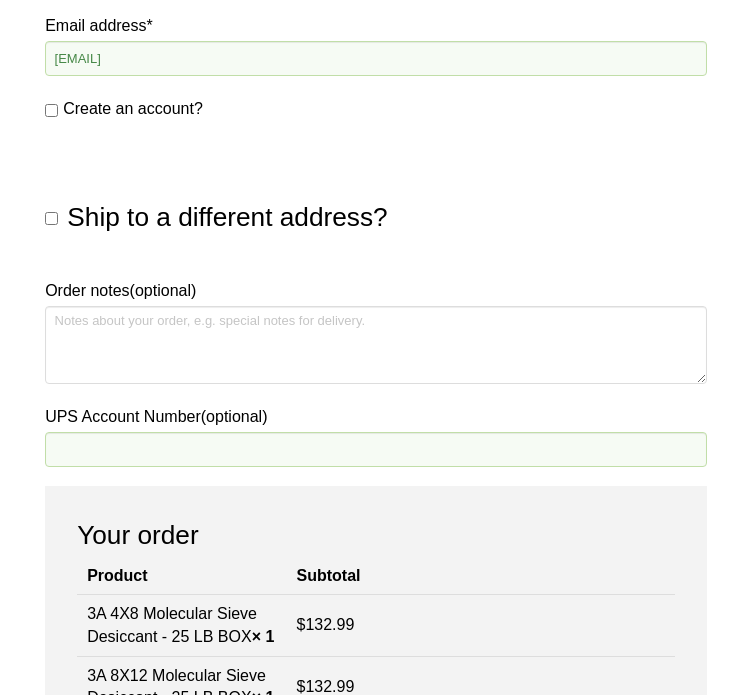 click on "Ship to a different address?" at bounding box center (51, 218) 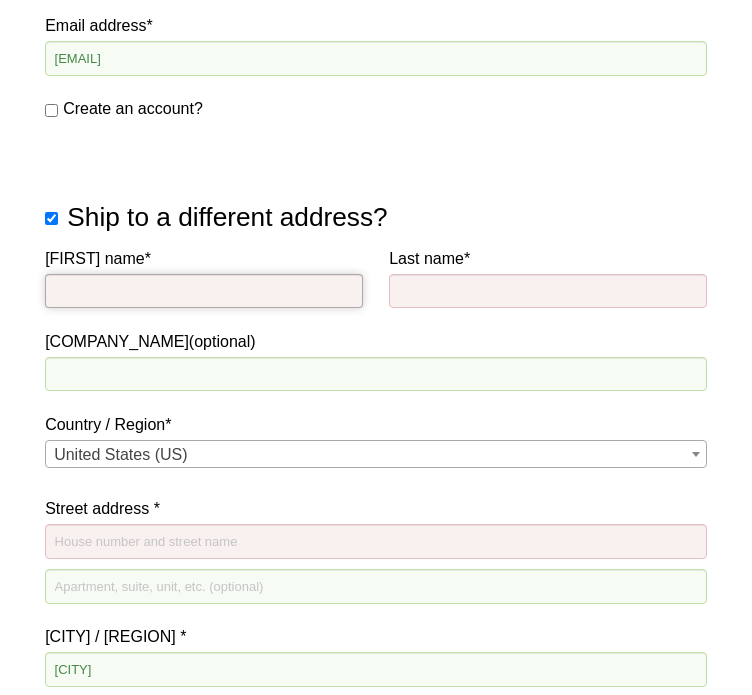 click on "First name  *" at bounding box center [204, 291] 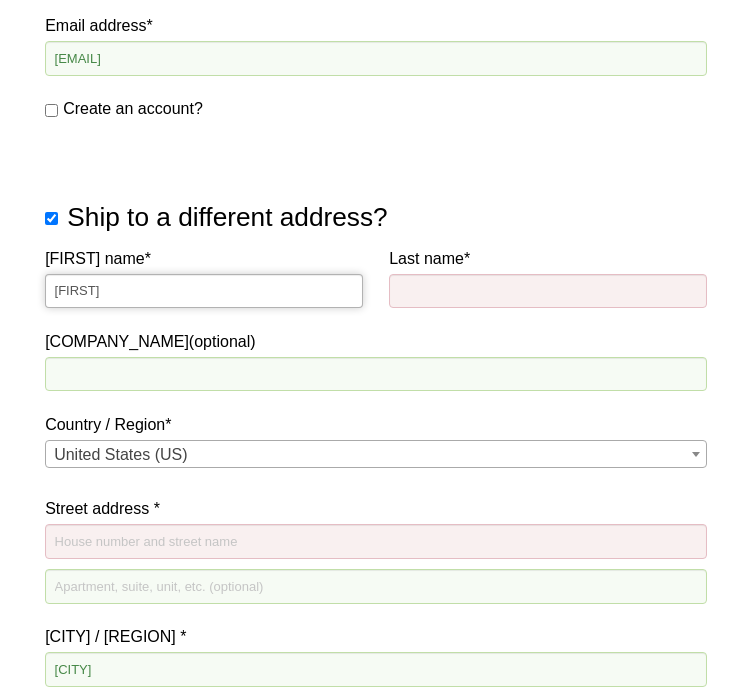 type on "[FIRST]" 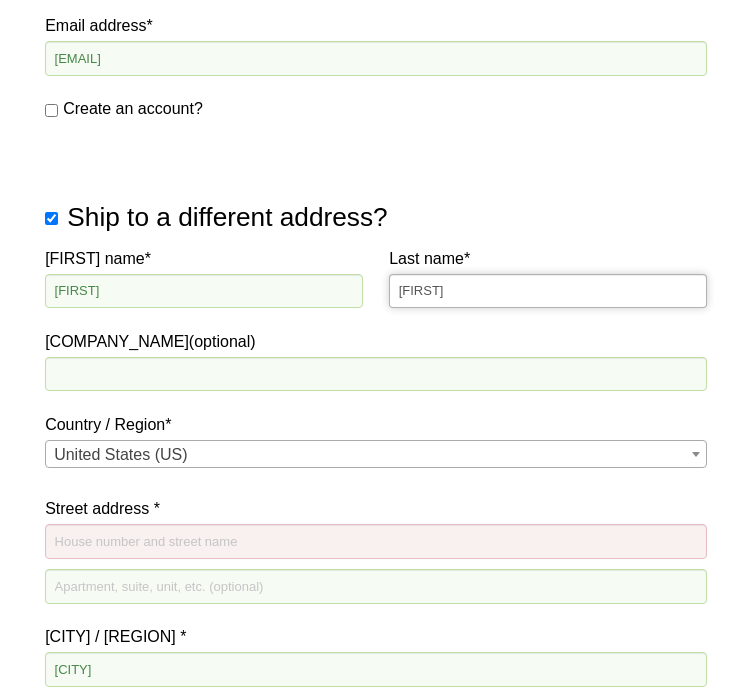 type on "[FIRST]" 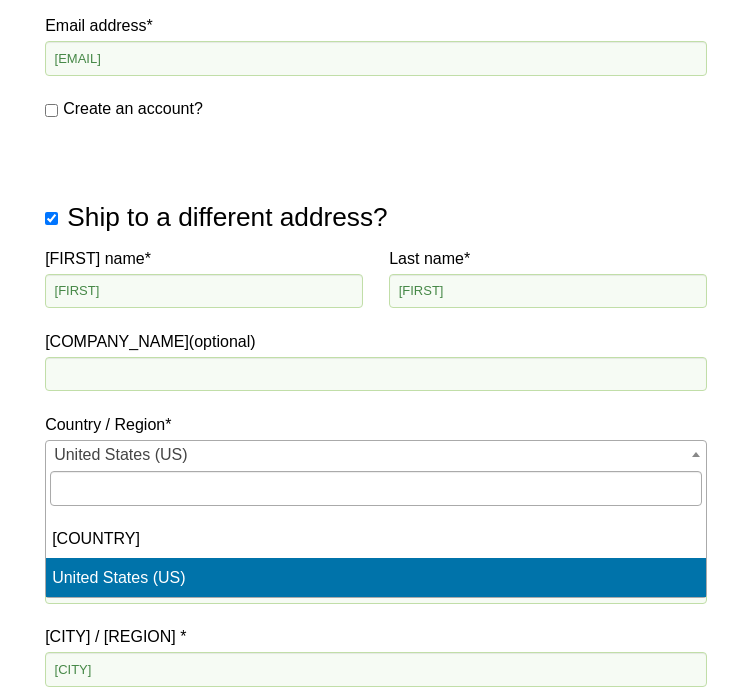 click on "United States (US)" at bounding box center (376, 455) 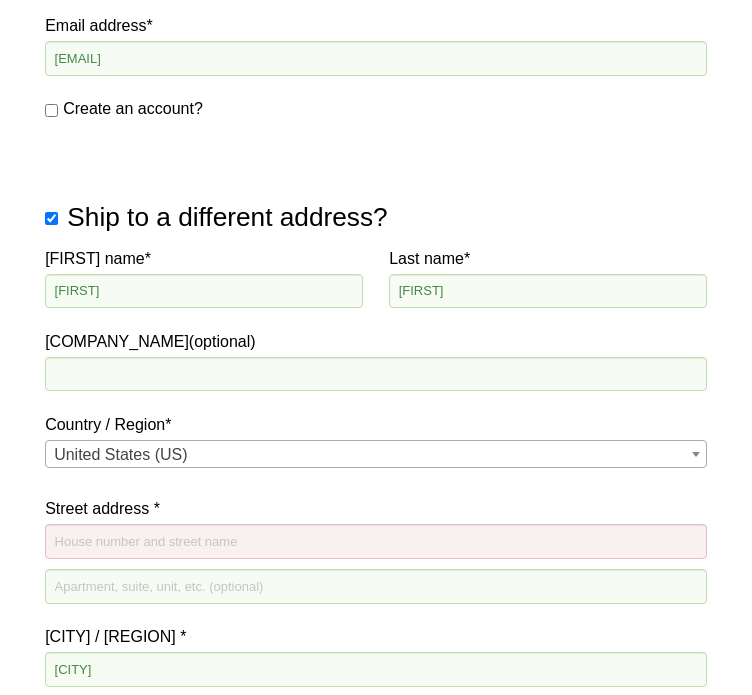 click on "Our website has detected that you are using an outdated browser that will prevent you from accessing certain features. Please use one of the following browers when visiting our site for the best overall user experience. Chrome Firefox Edge Safari [PHONE] My account My Cart ( 2 )
Products SDS & SPECS How to Use Requirement Charts Contact Us
Checkout
Returning customer? Click here to login
If you have shopped with us before, please enter your details below. If you are a new customer, please proceed to the Billing section.
Username or email  * Required
Password  * Required
Remember me
Login
Lost your password?
Card security code is missing Card number is missing Card expiration date is invalid
Billing details" at bounding box center [376, 878] 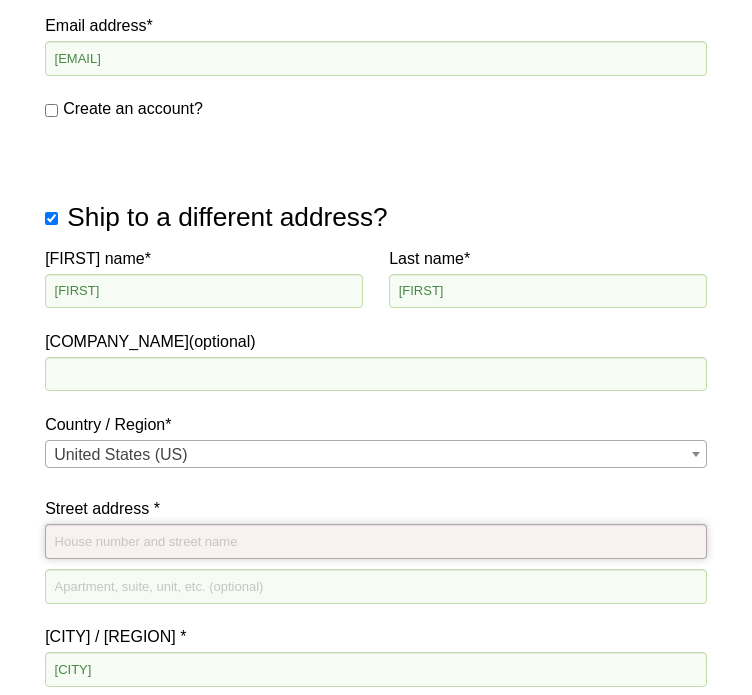 click on "Street address   *" at bounding box center (376, 541) 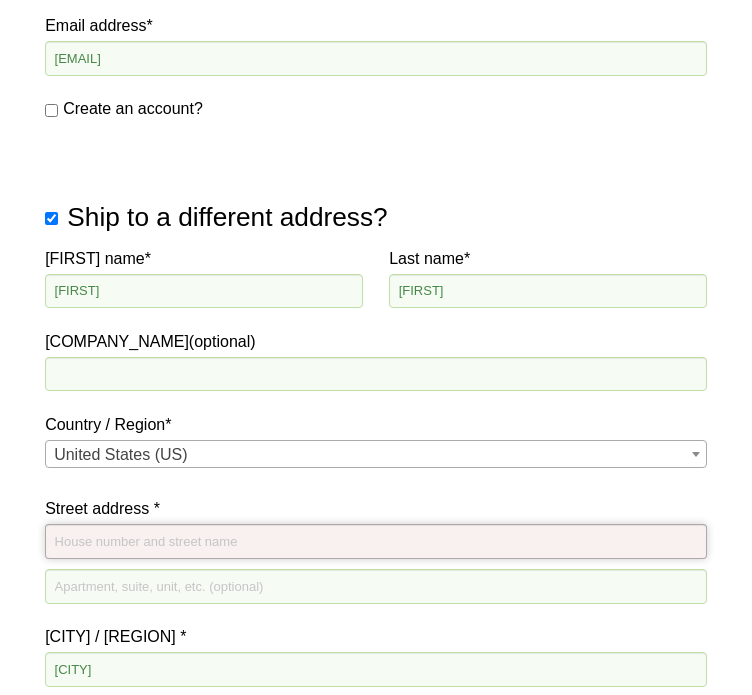 type on "[NUMBER] [STREET] @ [NUMBER]" 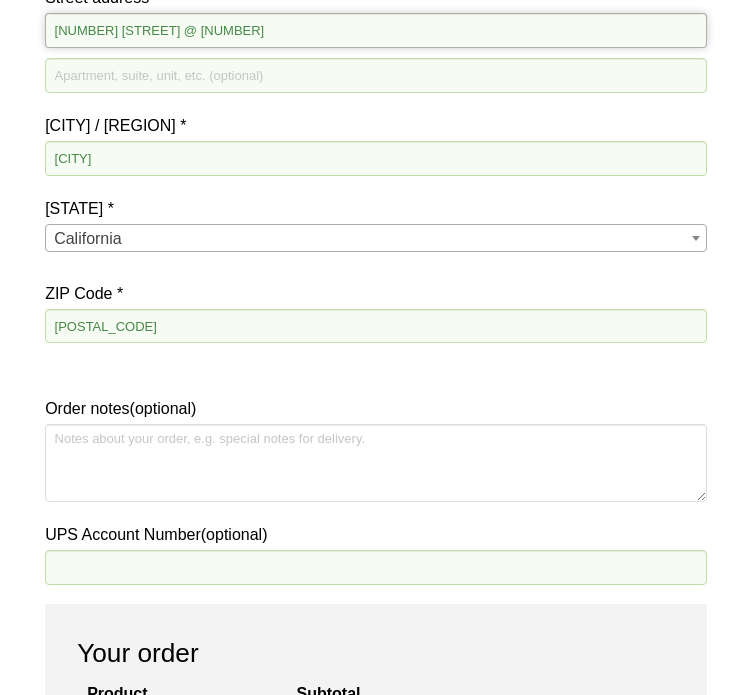 scroll, scrollTop: 1633, scrollLeft: 0, axis: vertical 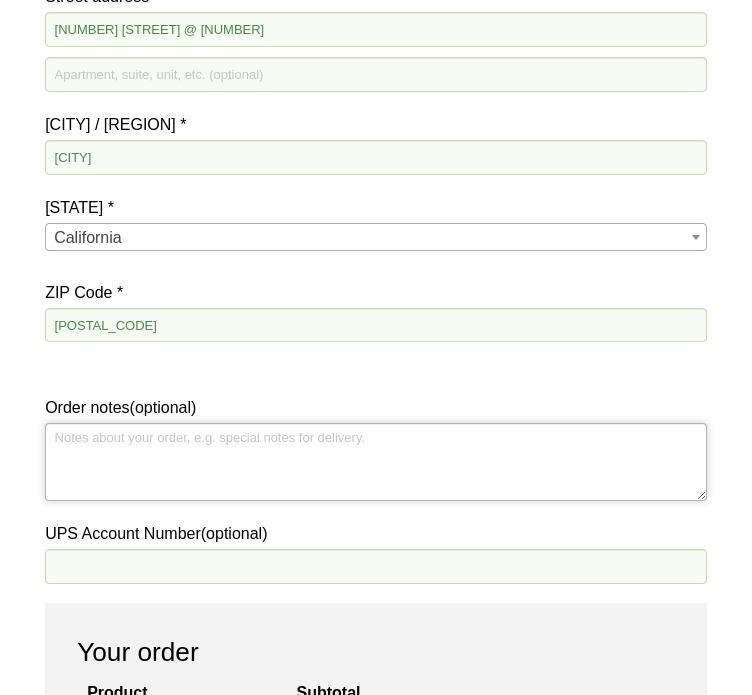 click on "Order notes  (optional)" at bounding box center (376, 462) 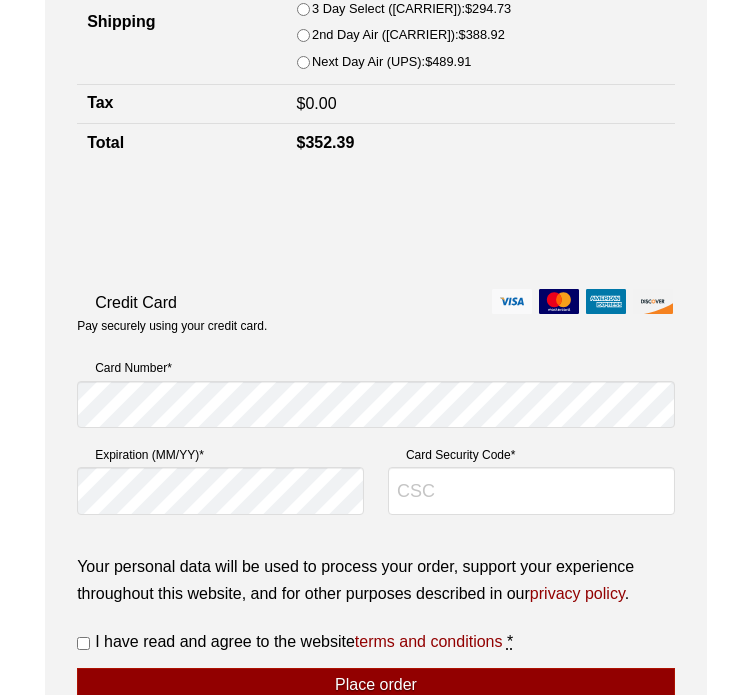scroll, scrollTop: 2553, scrollLeft: 0, axis: vertical 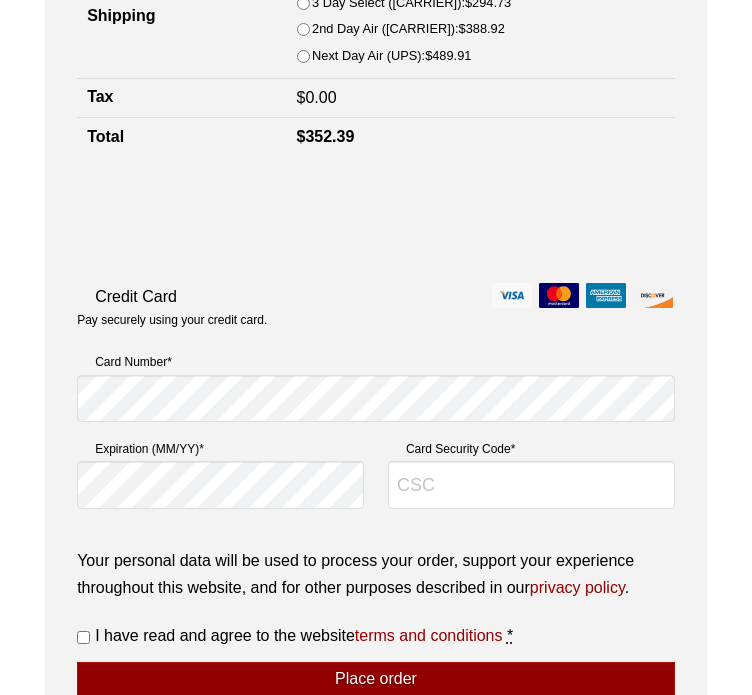 type on "We receive packages from 9 am to 4 pm Monday through Friday. The delivery driver will need to ring the doorbell, call [PHONE], and wait to hand our package to our front desk person." 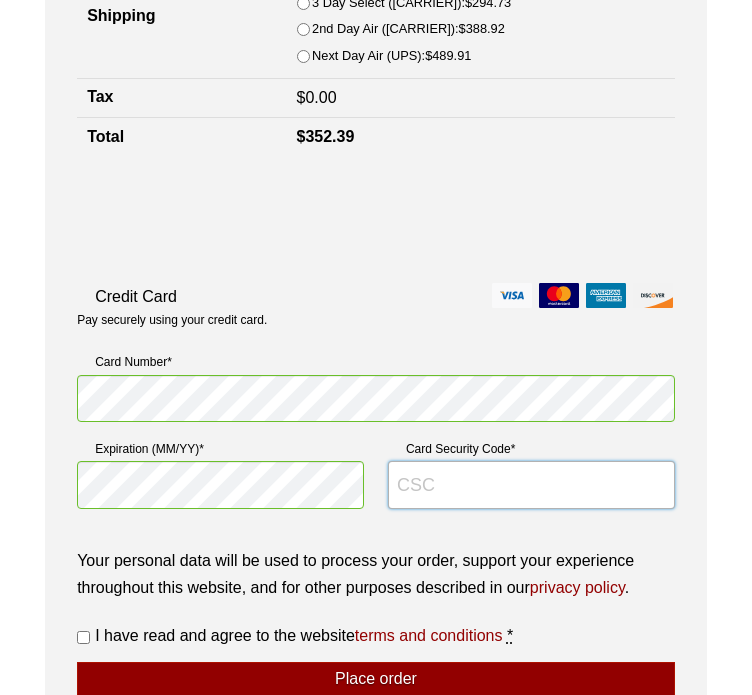click on "Card Security Code  *" at bounding box center [531, 485] 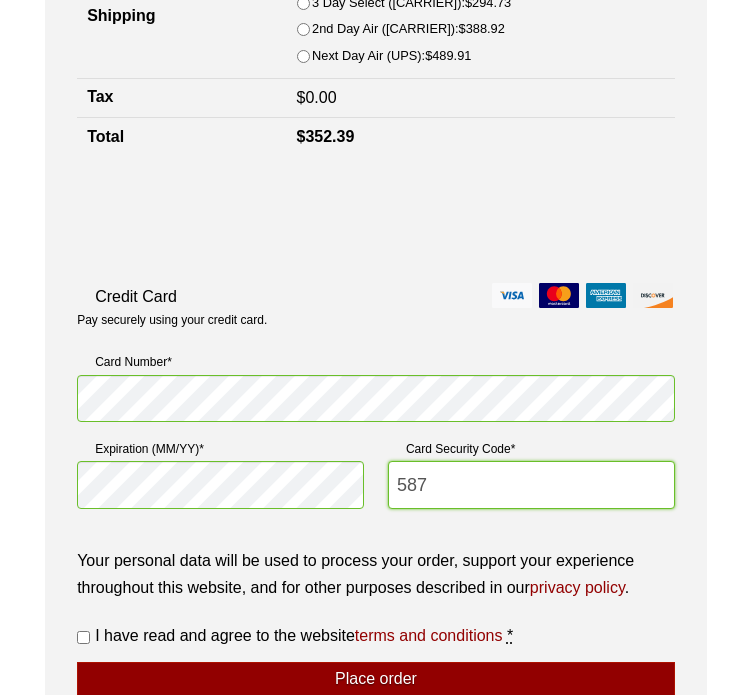type on "587" 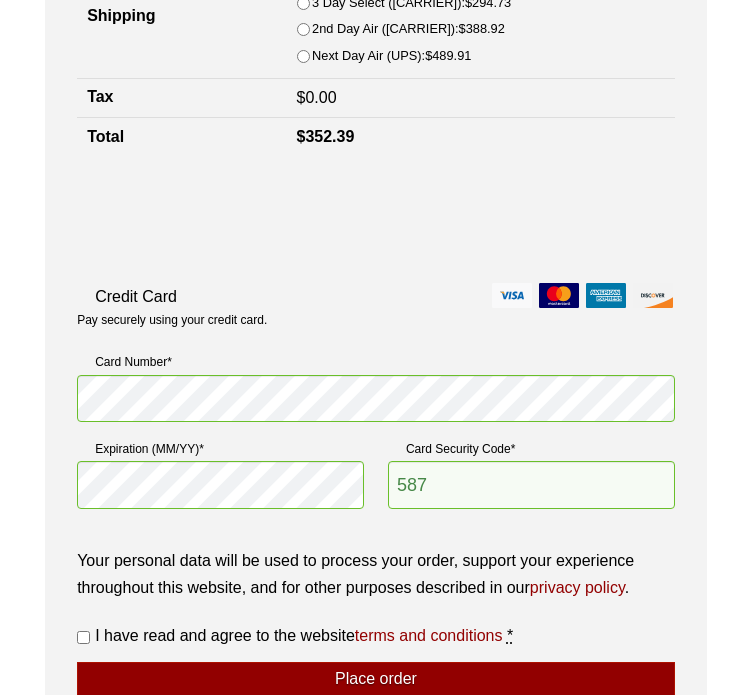 click on "I have read and agree to the website terms and conditions *" at bounding box center [83, 637] 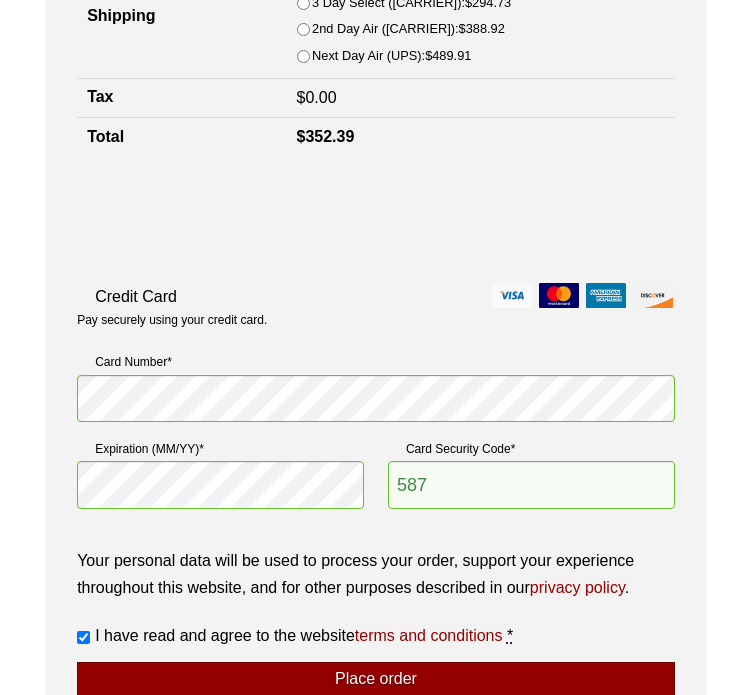 click on "Place order" at bounding box center [376, 681] 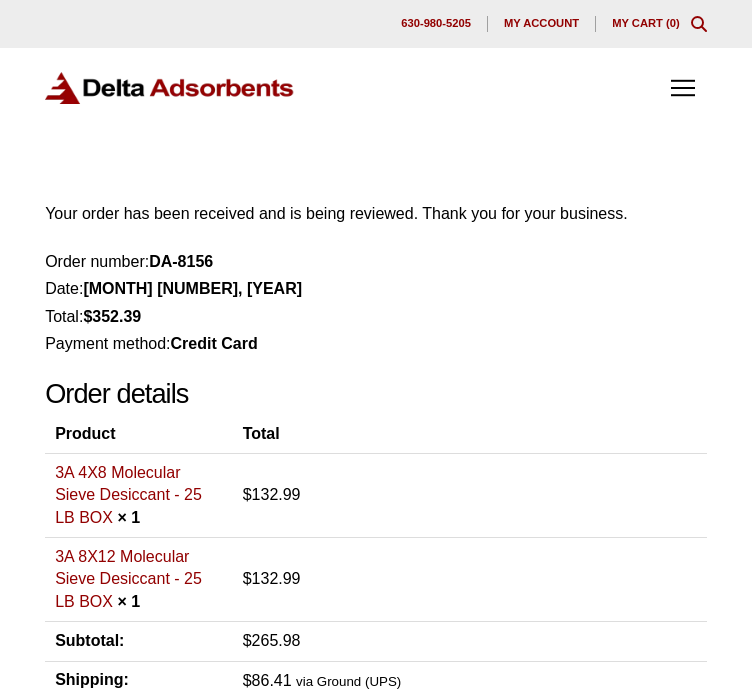 scroll, scrollTop: 0, scrollLeft: 0, axis: both 